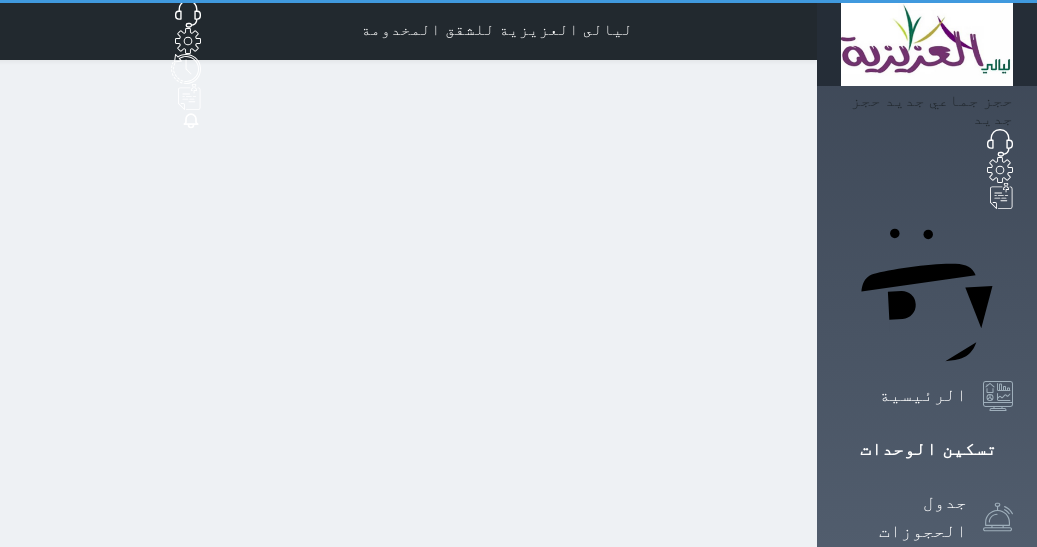 scroll, scrollTop: 225, scrollLeft: 0, axis: vertical 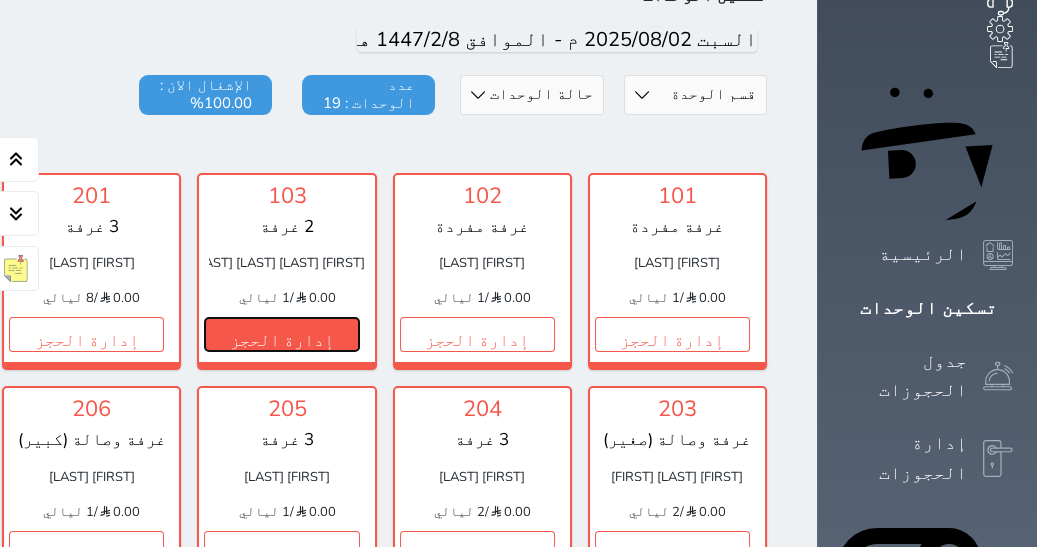 click on "إدارة الحجز" at bounding box center (281, 334) 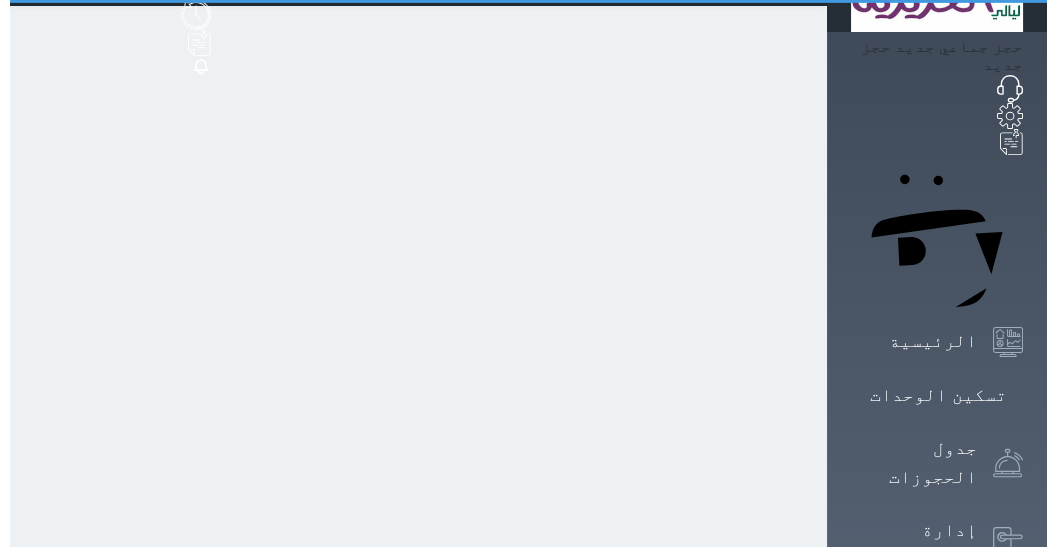 scroll, scrollTop: 0, scrollLeft: 0, axis: both 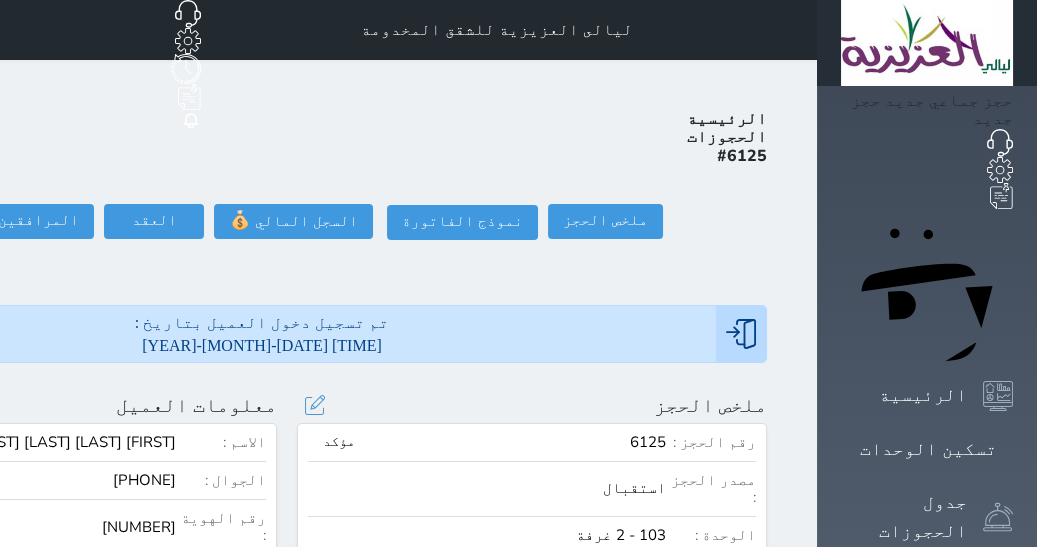 select 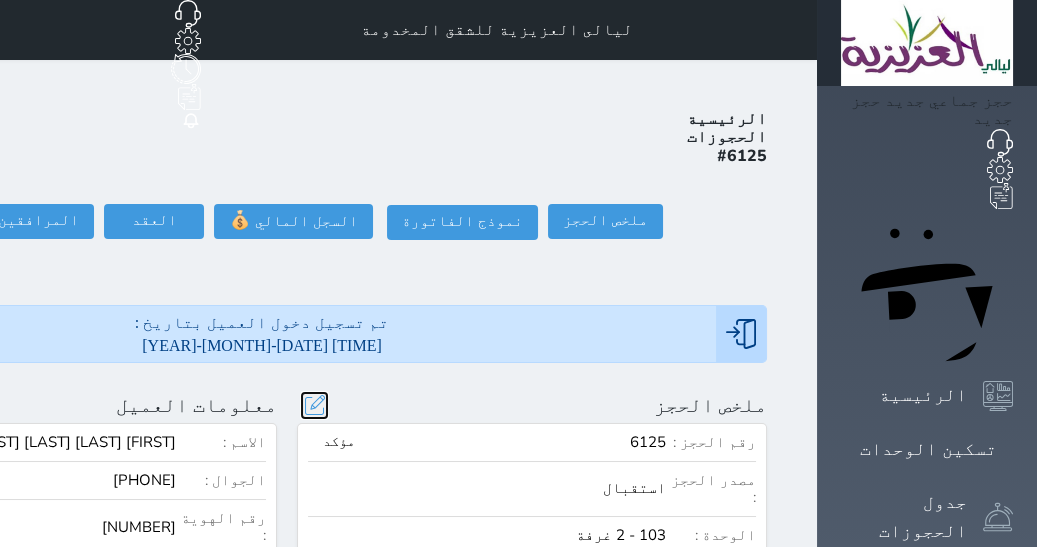 click at bounding box center [314, 405] 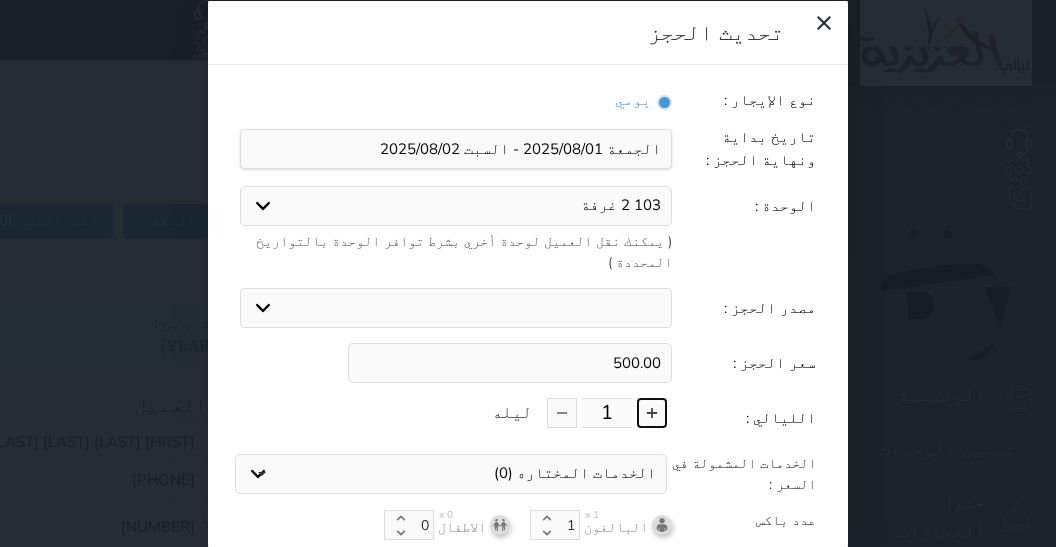 click at bounding box center [652, 413] 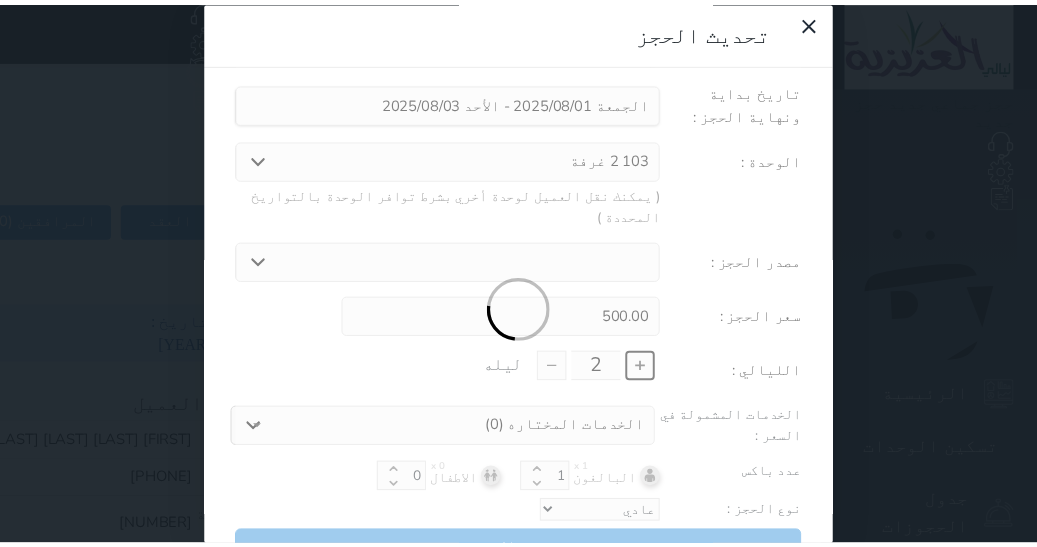 scroll, scrollTop: 47, scrollLeft: 0, axis: vertical 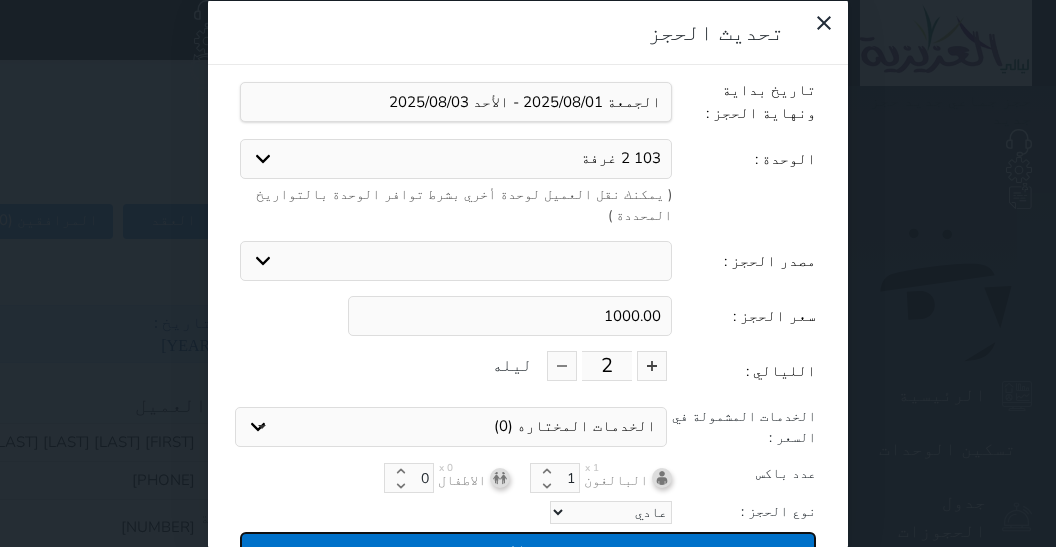 click on "تحديث الحجز" at bounding box center [528, 549] 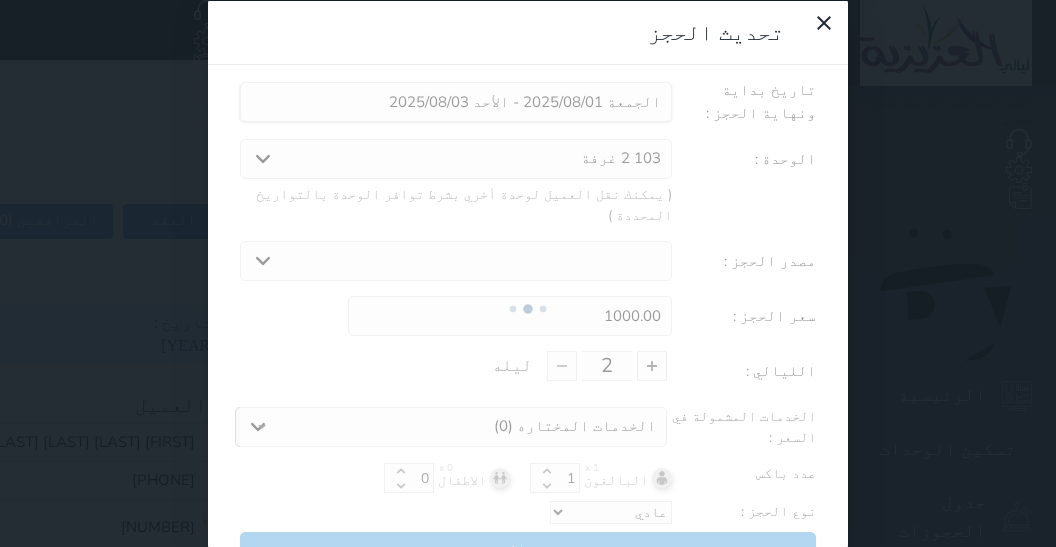 click at bounding box center (528, 309) 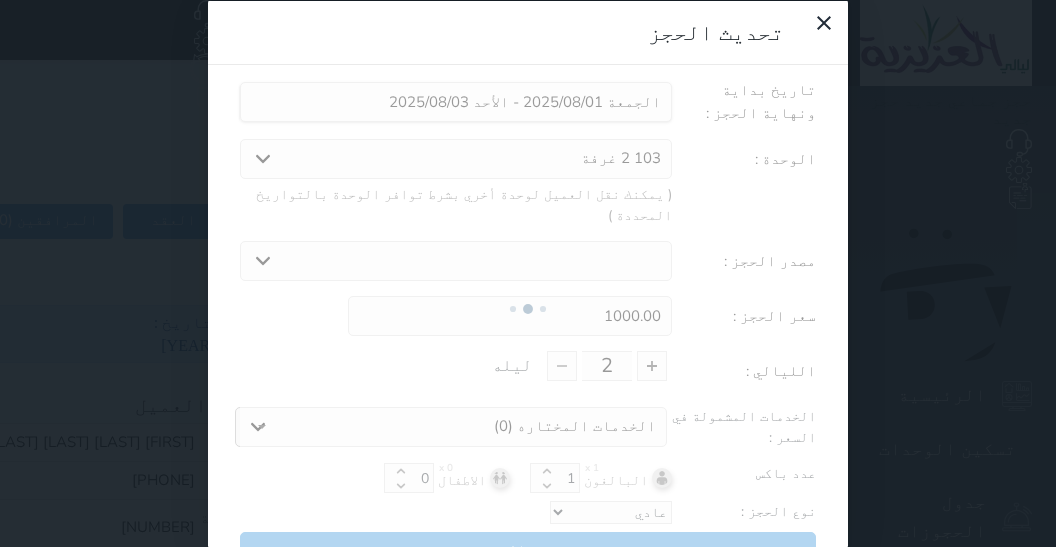 type on "1000" 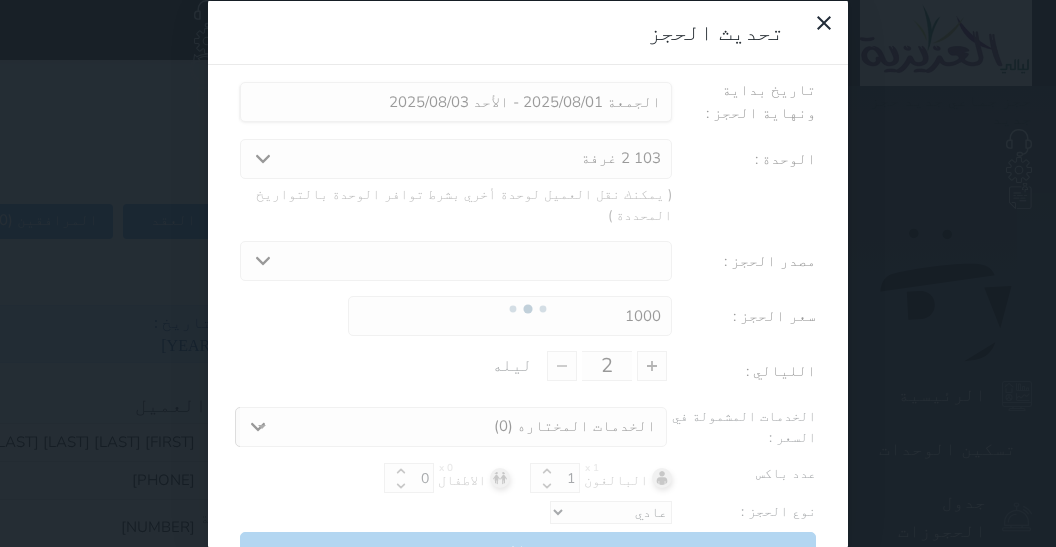 click at bounding box center [528, 309] 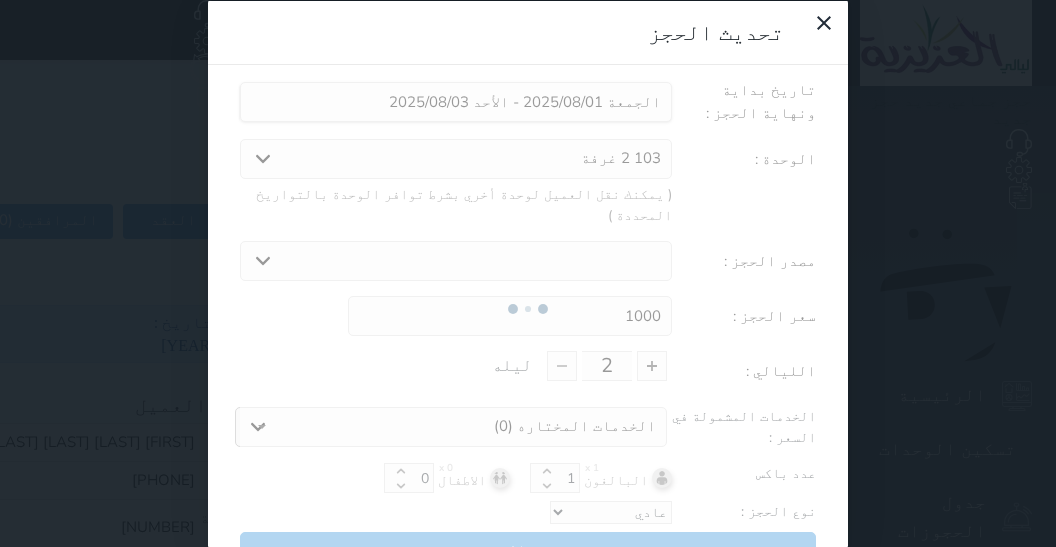 click at bounding box center [528, 309] 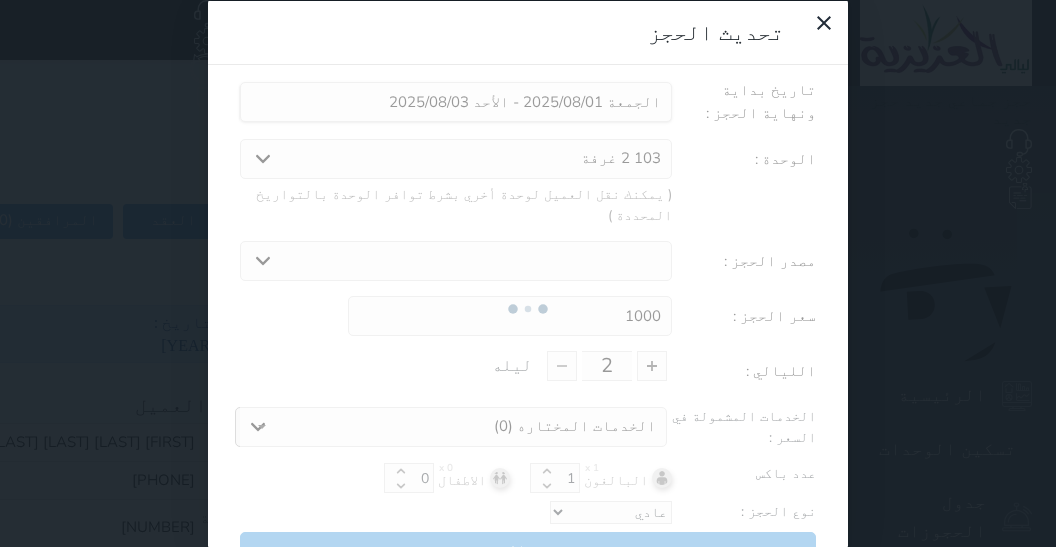 click at bounding box center [528, 309] 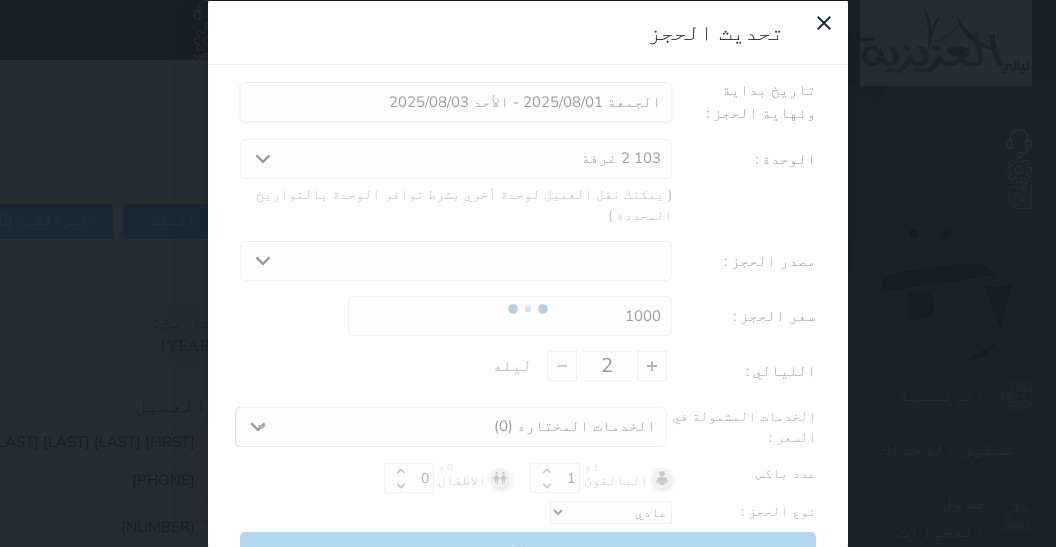 click at bounding box center (528, 309) 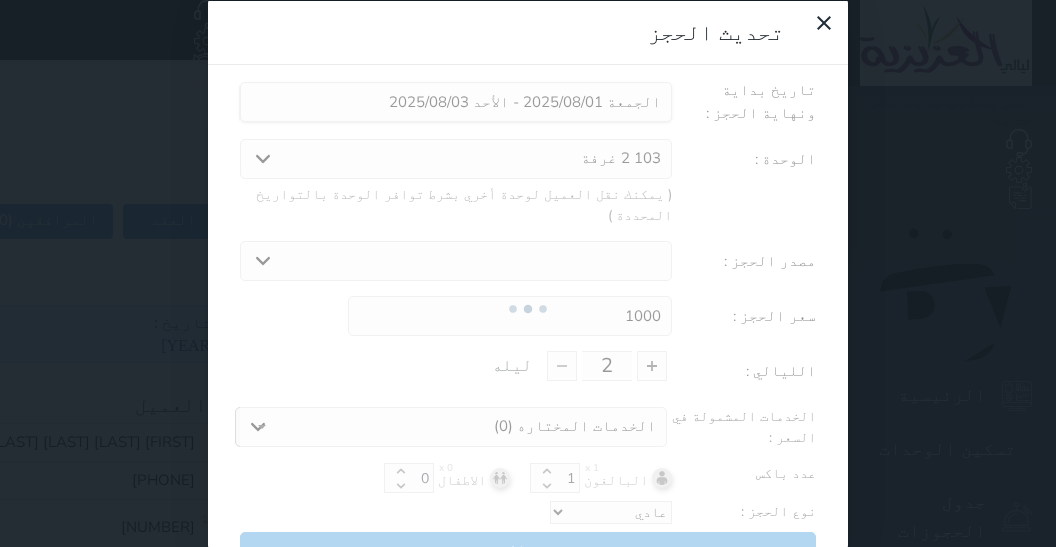 click at bounding box center [528, 309] 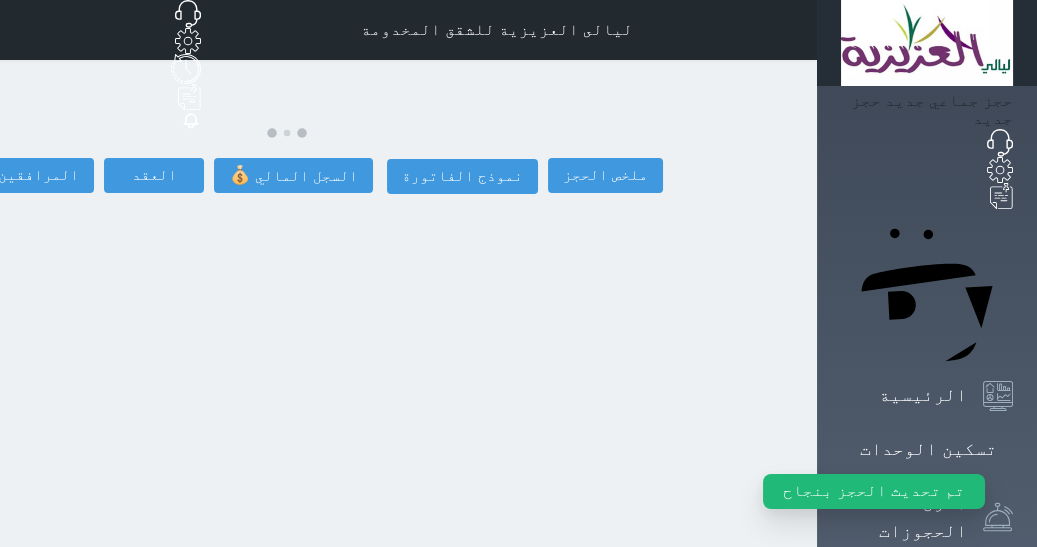 select 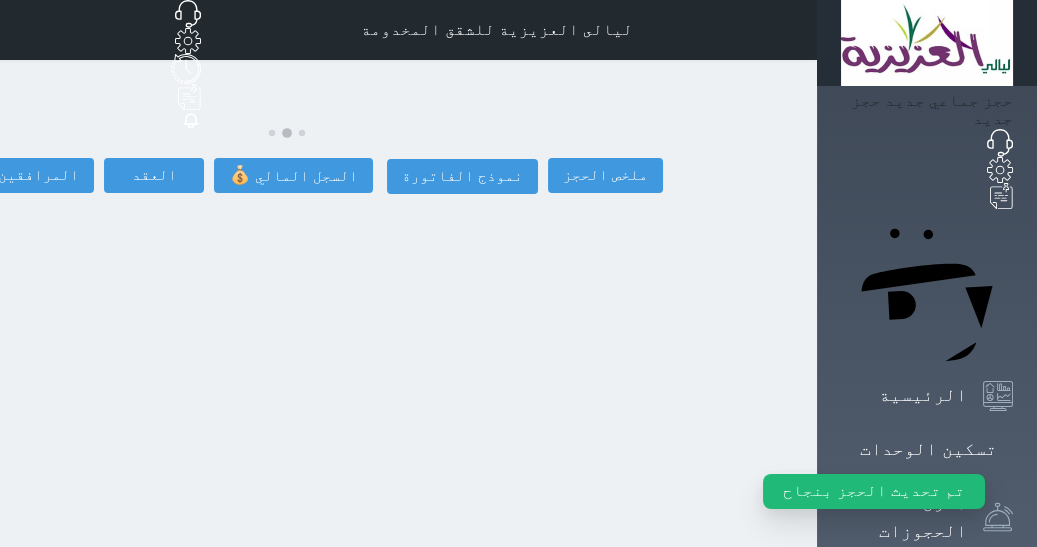 select 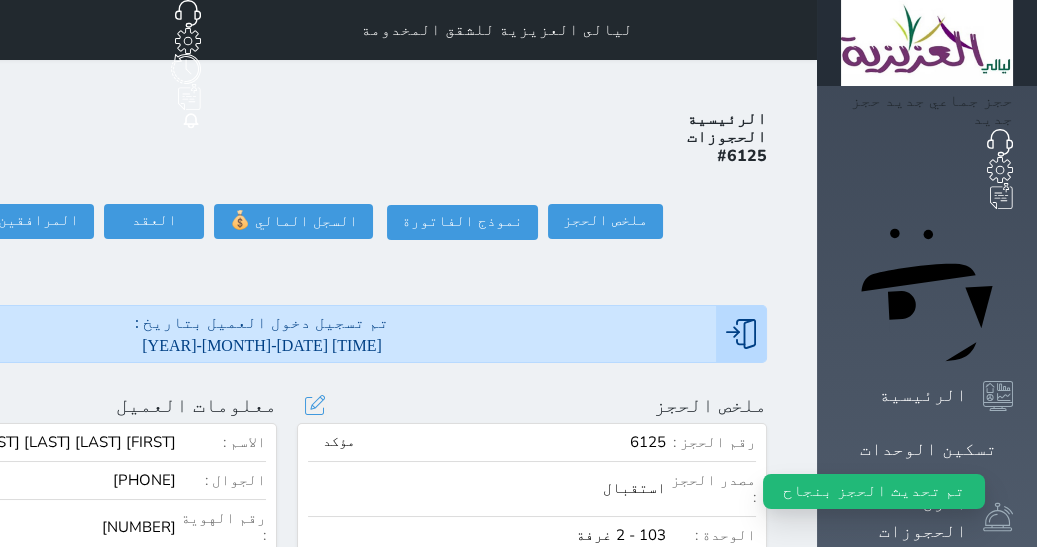 select 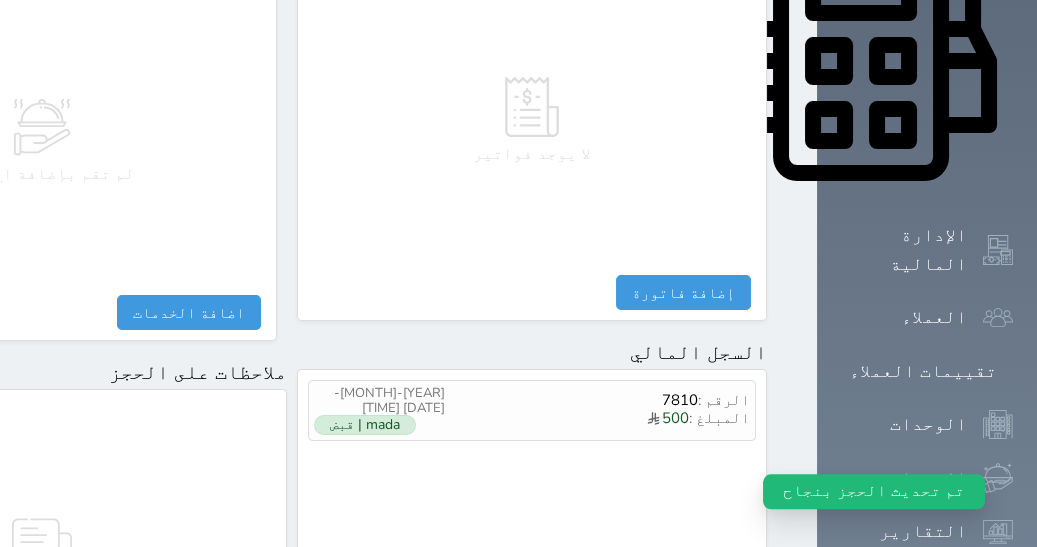 scroll, scrollTop: 1175, scrollLeft: 0, axis: vertical 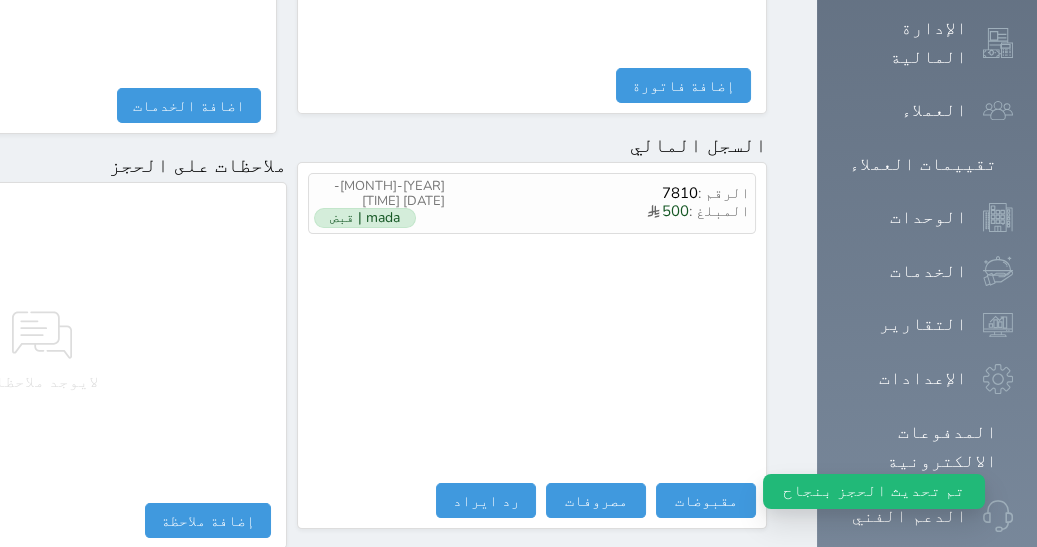 drag, startPoint x: 1055, startPoint y: 109, endPoint x: 1055, endPoint y: 516, distance: 407 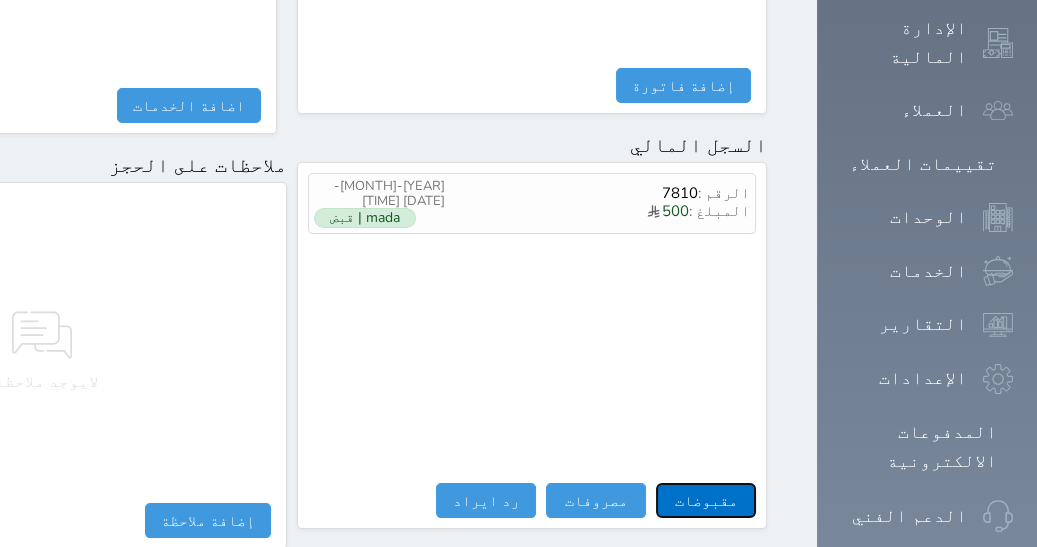 click on "مقبوضات" at bounding box center [706, 500] 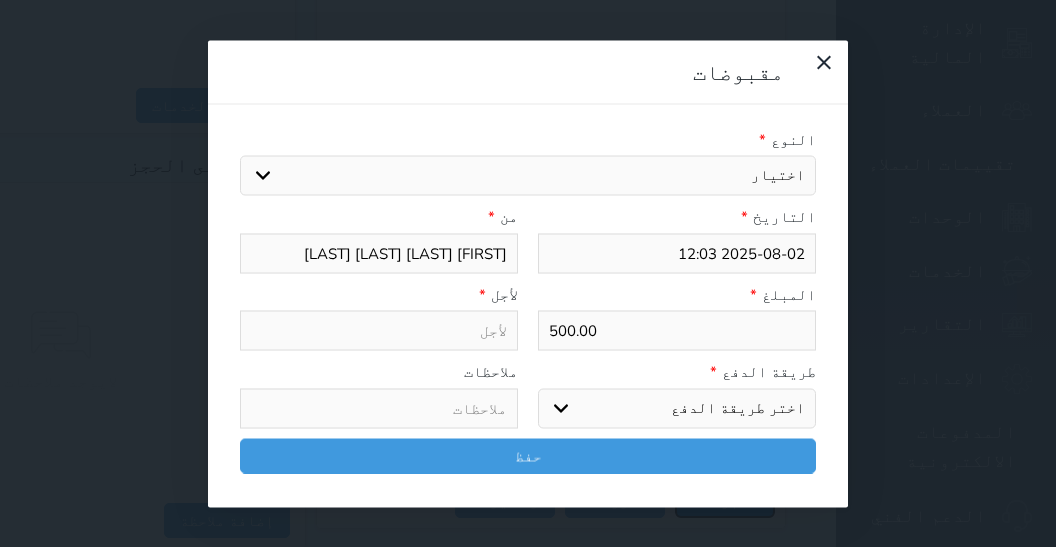 select 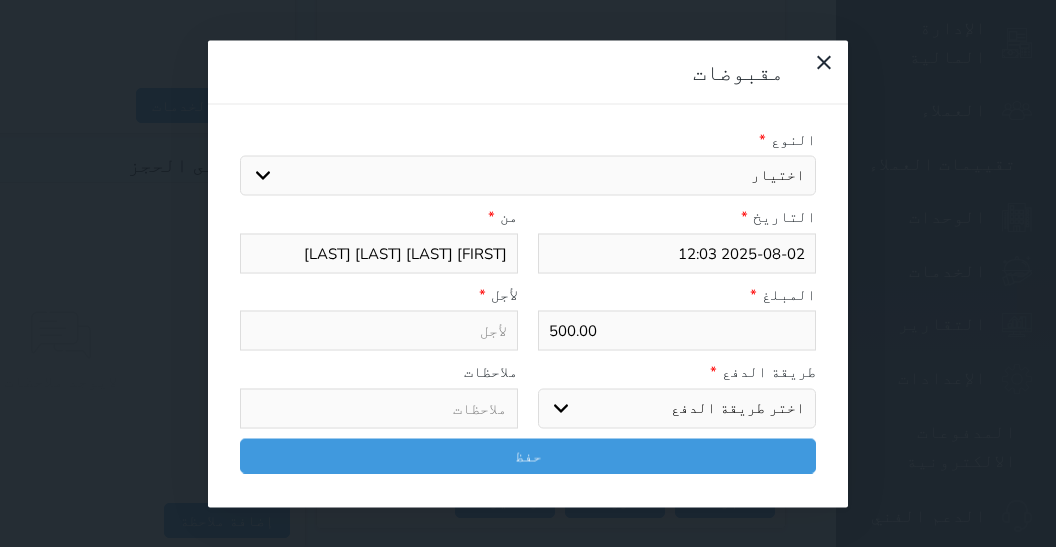 click on "اختر طريقة الدفع   دفع نقدى   تحويل بنكى   مدى   بطاقة ائتمان   آجل" at bounding box center [677, 408] 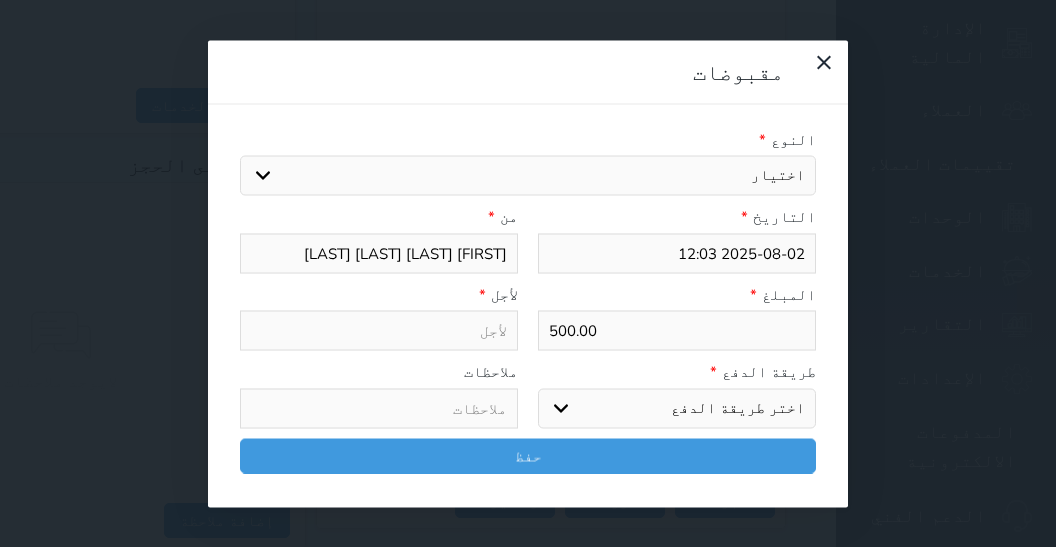 click on "اختر طريقة الدفع   دفع نقدى   تحويل بنكى   مدى   بطاقة ائتمان   آجل" at bounding box center (677, 408) 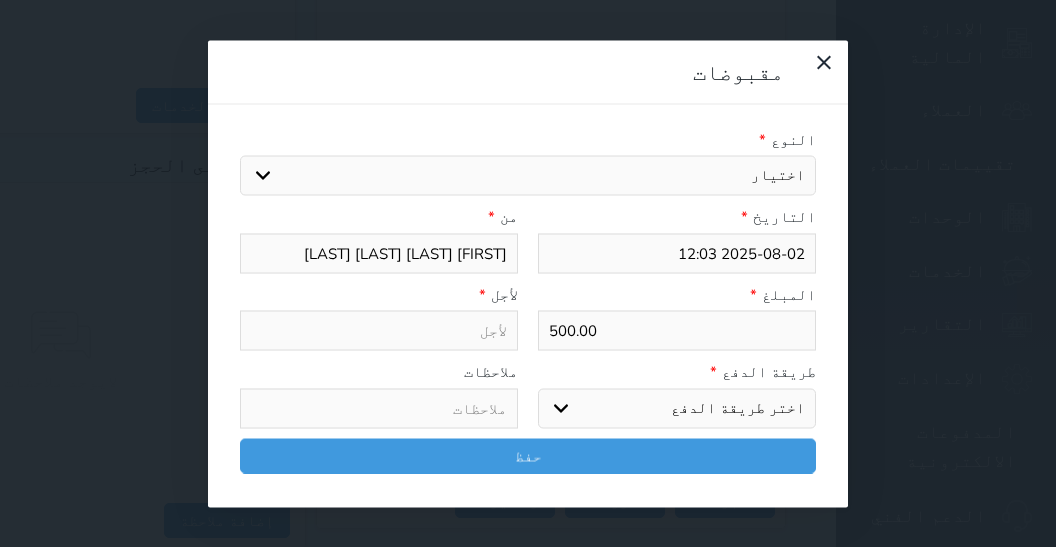 select on "mada" 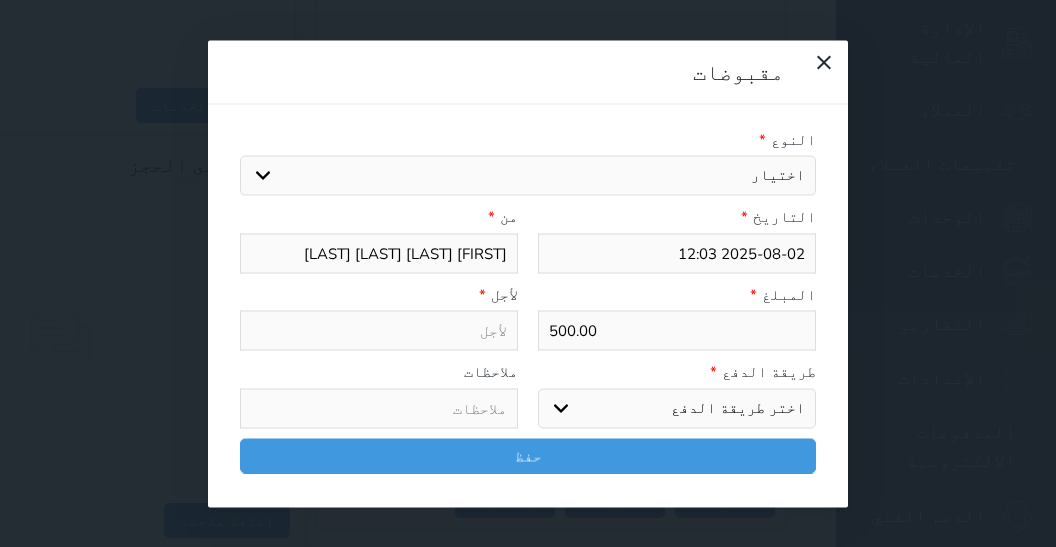 click on "مدى" at bounding box center [0, 0] 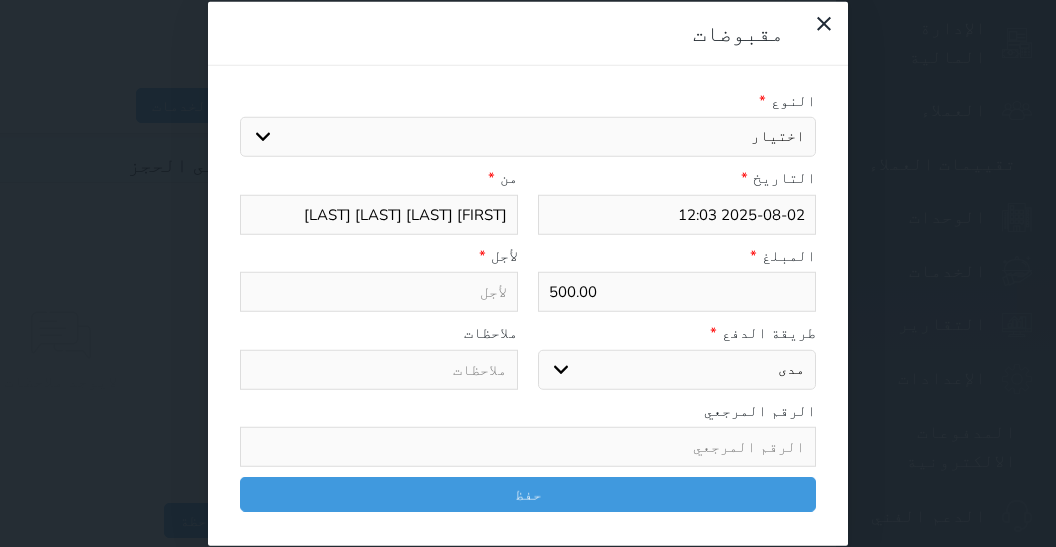 click on "اختيار   مقبوضات عامة قيمة إيجار فواتير تامين عربون لا ينطبق آخر مغسلة واي فاي - الإنترنت مواقف السيارات طعام الأغذية والمشروبات مشروبات المشروبات الباردة المشروبات الساخنة الإفطار غداء عشاء مخبز و كعك حمام سباحة الصالة الرياضية سبا و خدمات الجمال اختيار وإسقاط (خدمات النقل) ميني بار كابل - تلفزيون سرير إضافي تصفيف الشعر التسوق خدمات الجولات السياحية المنظمة خدمات الدليل السياحي" at bounding box center [528, 137] 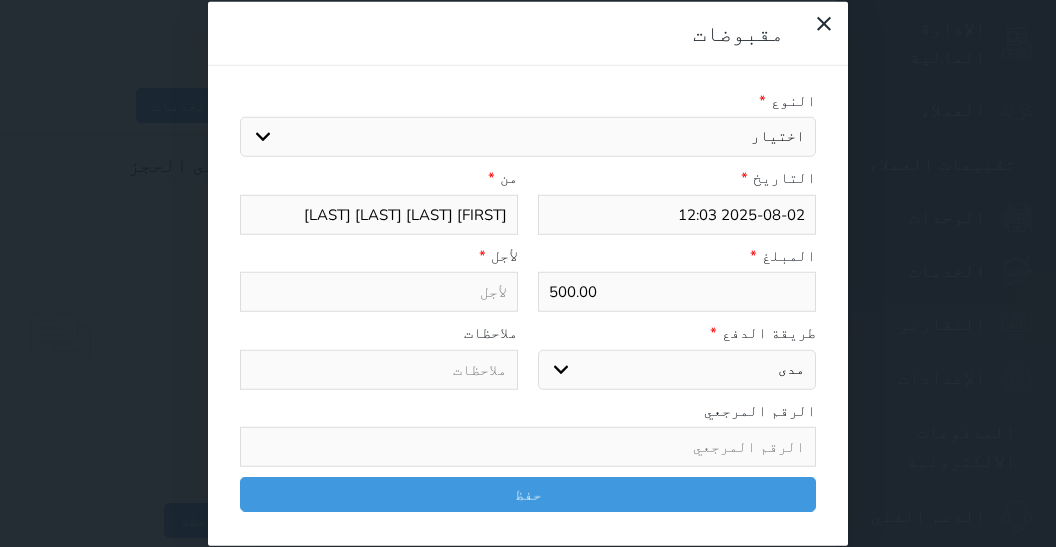 select on "2620" 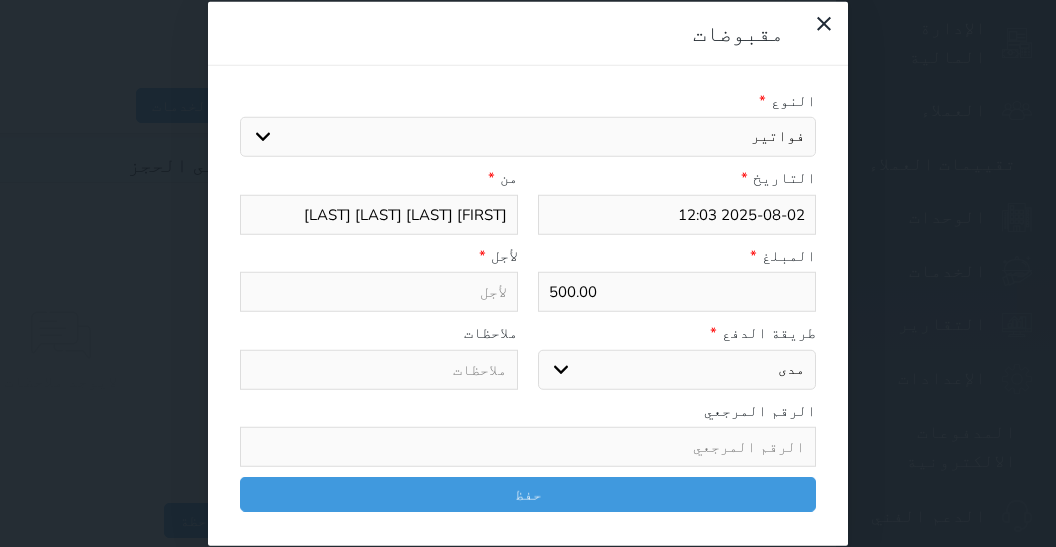 click on "فواتير" at bounding box center (0, 0) 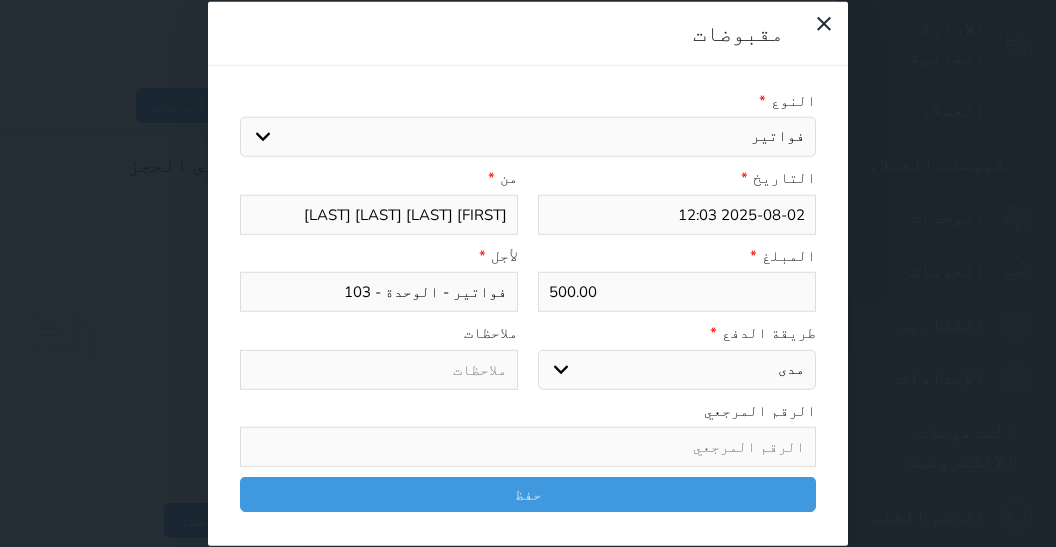 click on "التاريخ *   [YEAR]-[MONTH]-[DATE] [TIME]   من *   [FIRST] [LAST] [LAST] [LAST]   المبلغ *   500.00   لأجل *   فواتير - الوحدة - 103   طريقة الدفع *   اختر طريقة الدفع   دفع نقدى   تحويل بنكى   مدى   بطاقة ائتمان" at bounding box center (528, 305) 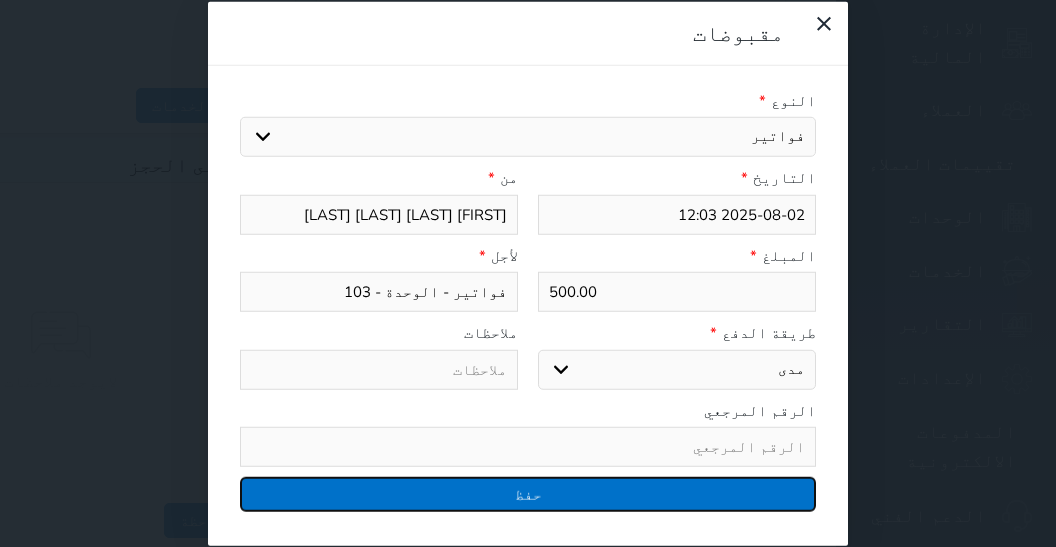 click on "حفظ" at bounding box center [528, 494] 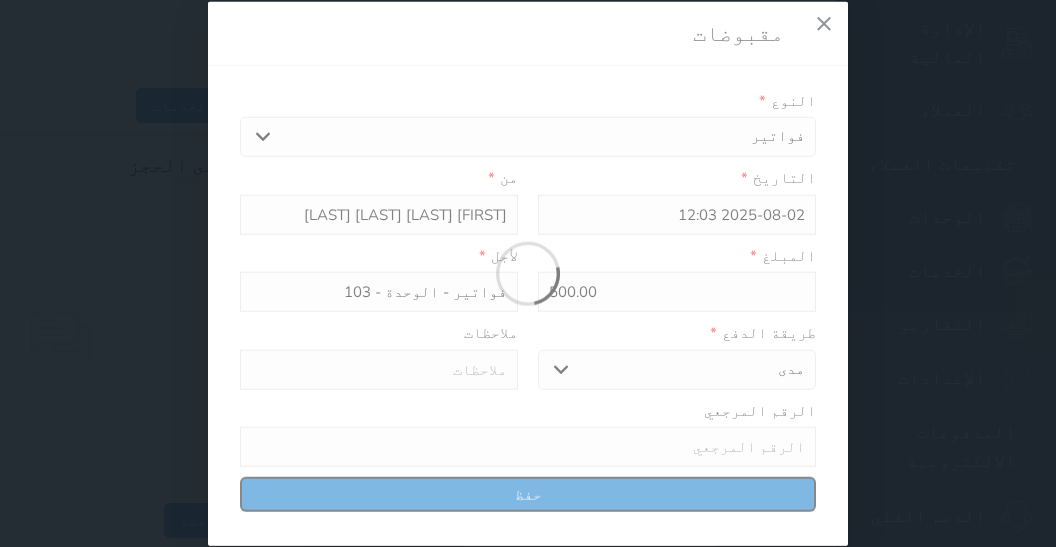 select 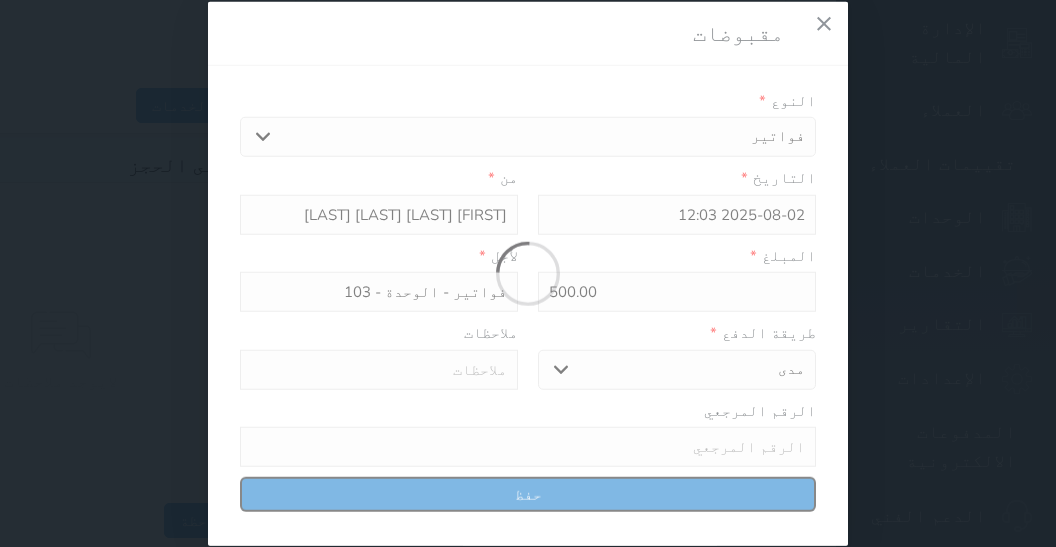 type 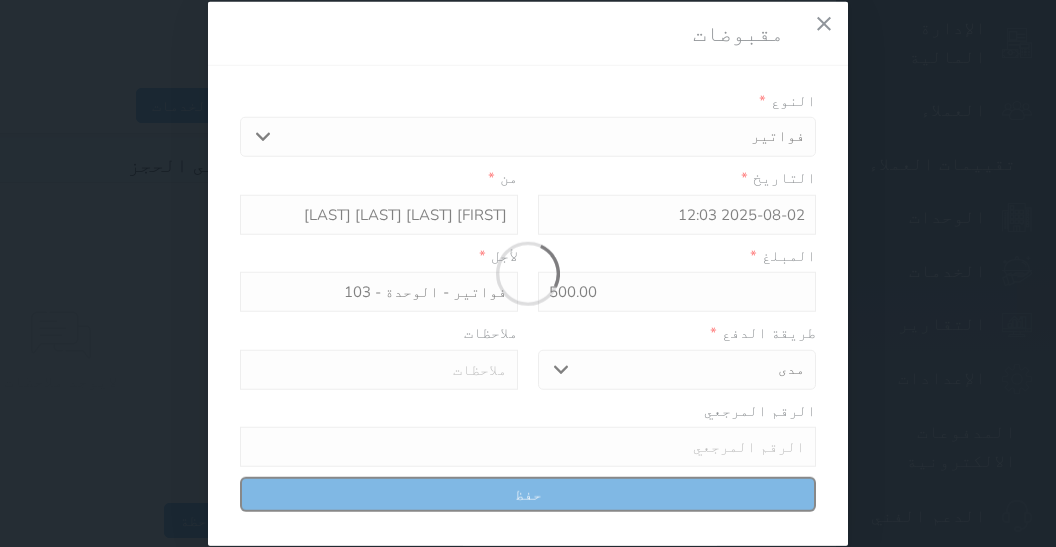 type on "0" 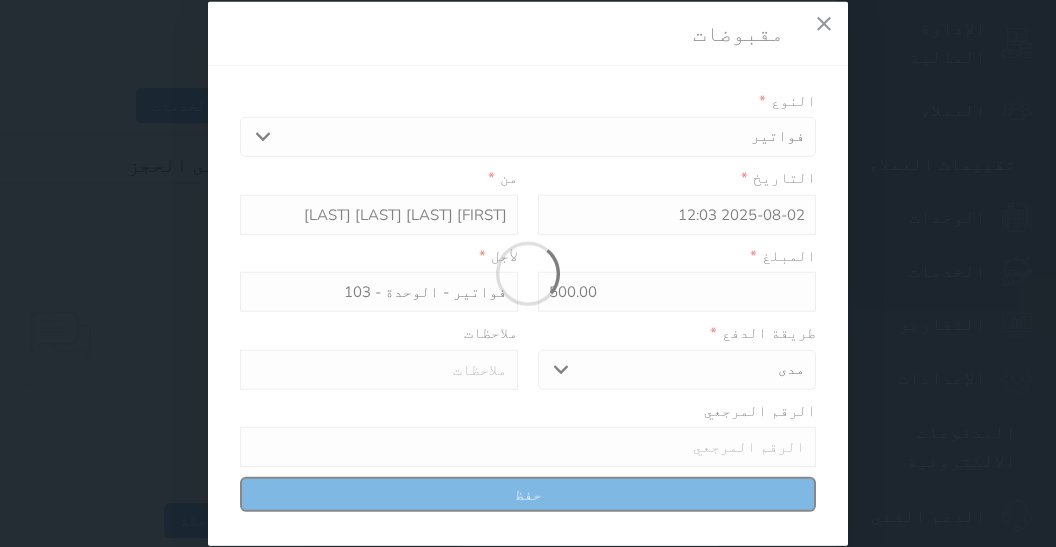 select 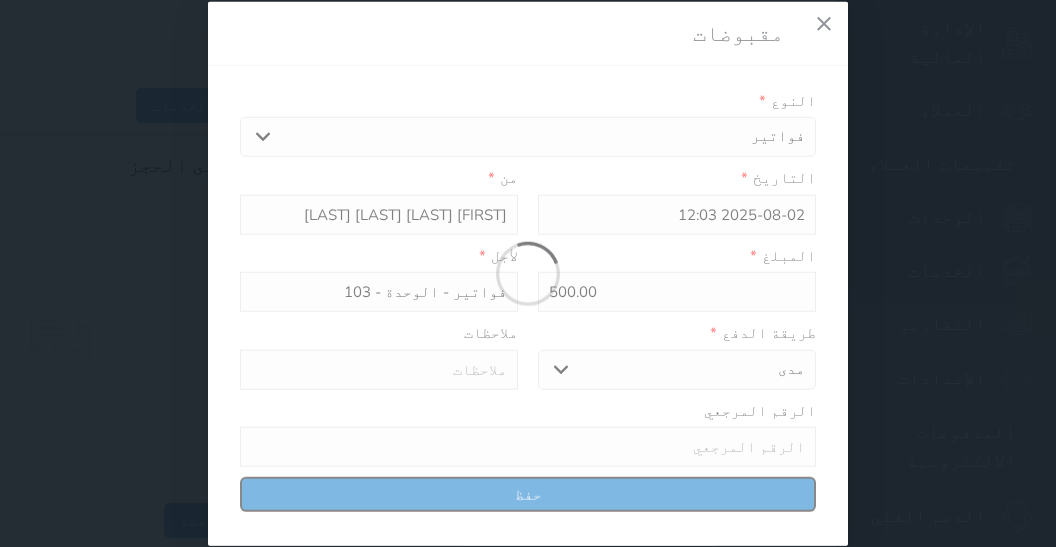 type on "0" 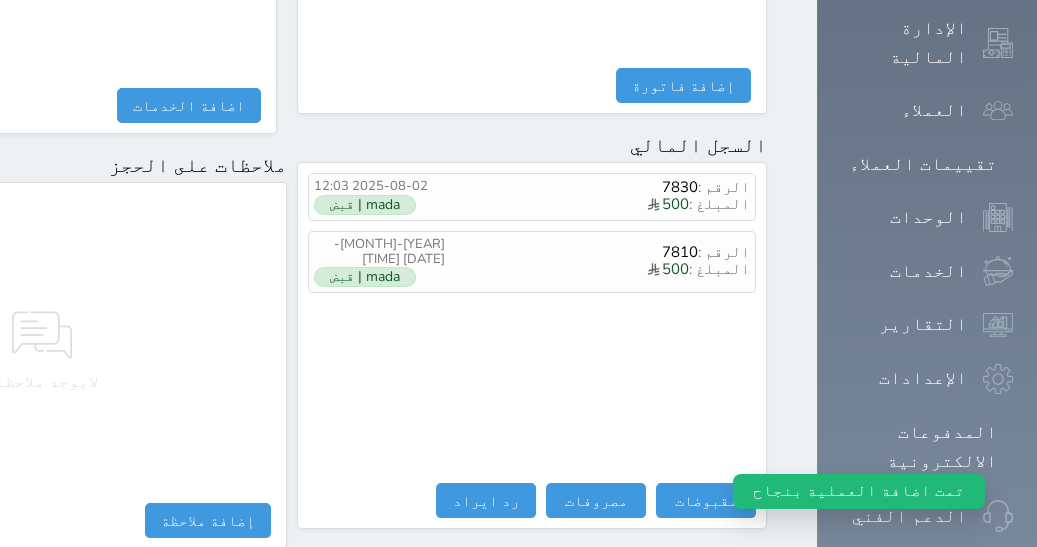 scroll, scrollTop: 537, scrollLeft: 0, axis: vertical 